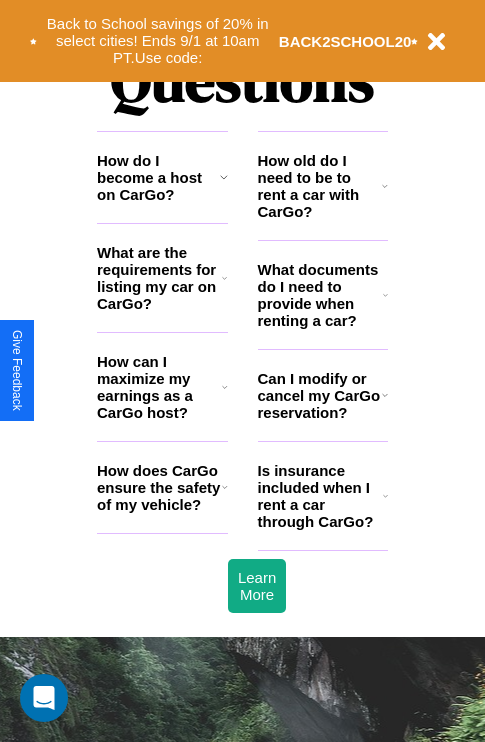 scroll, scrollTop: 2423, scrollLeft: 0, axis: vertical 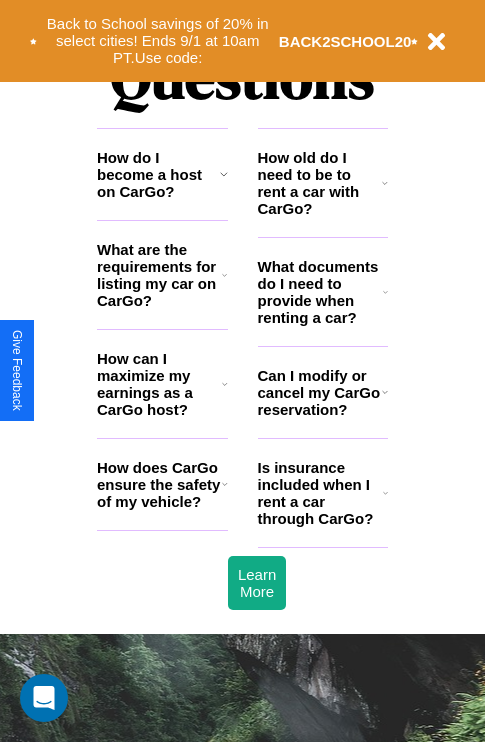 click on "How does CarGo ensure the safety of my vehicle?" at bounding box center [159, 484] 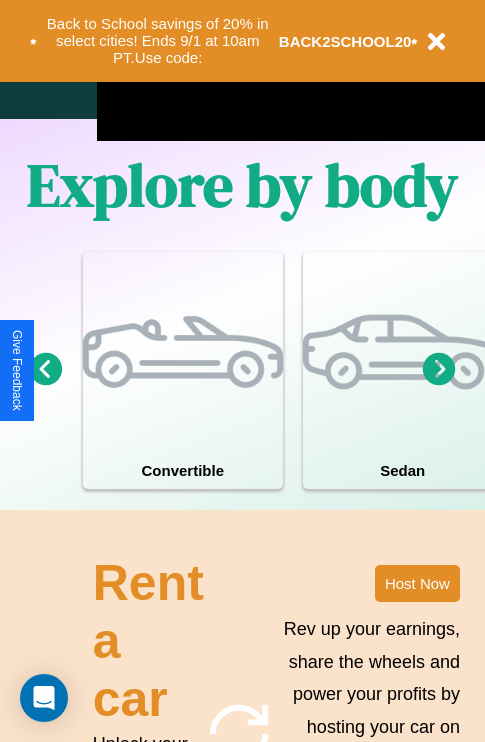 scroll, scrollTop: 1285, scrollLeft: 0, axis: vertical 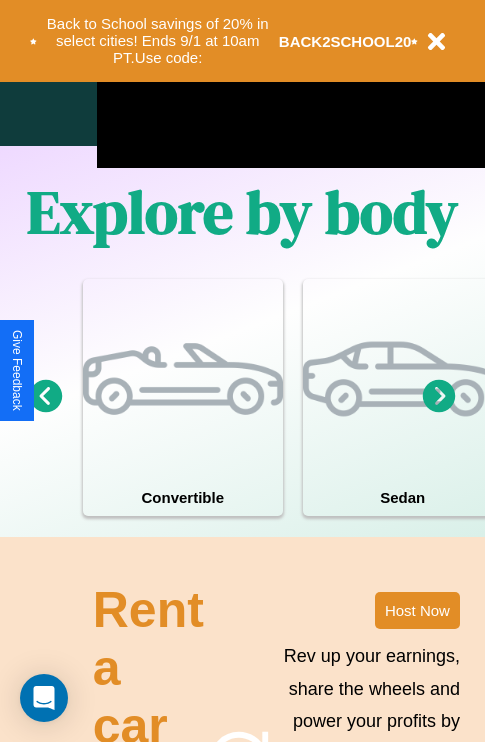 click 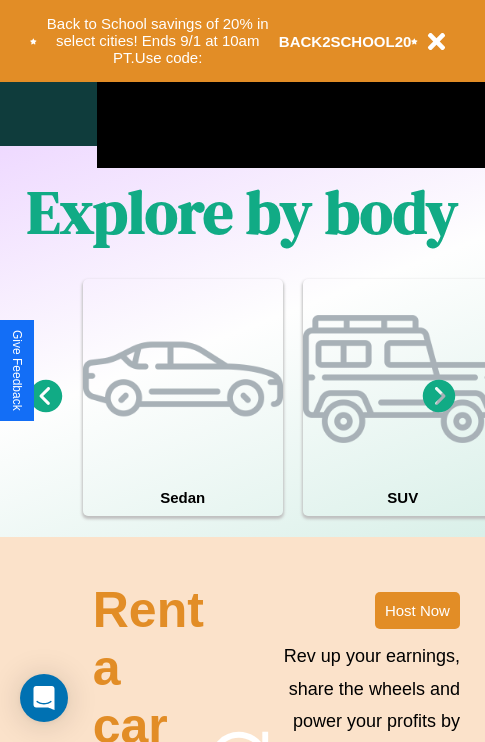 click 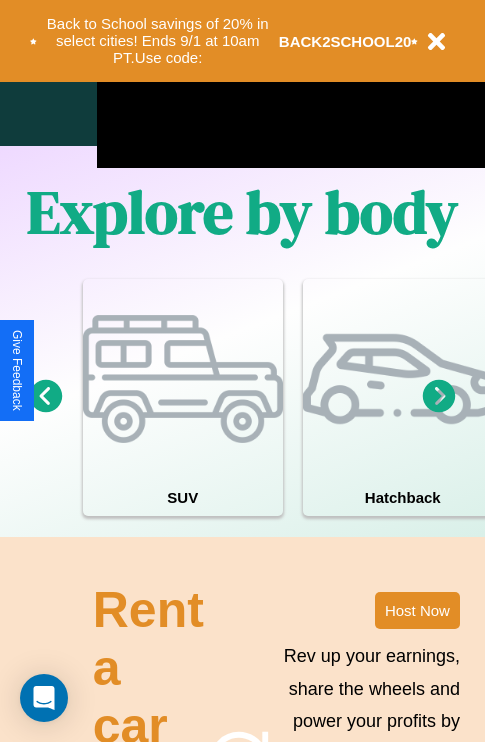 click 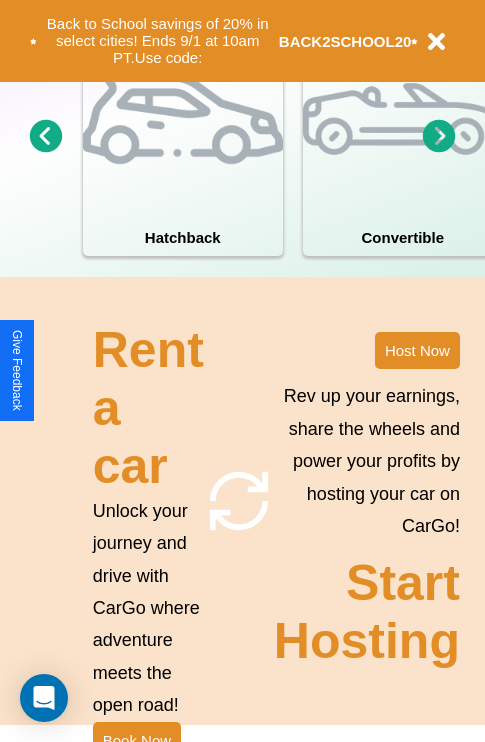 scroll, scrollTop: 1558, scrollLeft: 0, axis: vertical 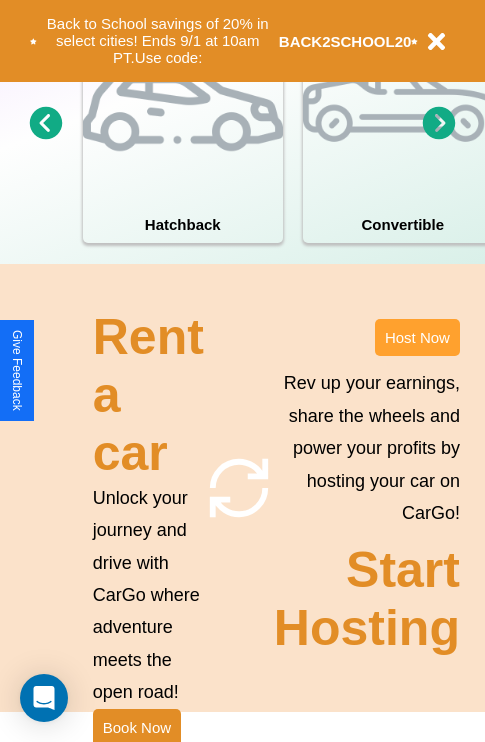 click on "Host Now" at bounding box center (417, 337) 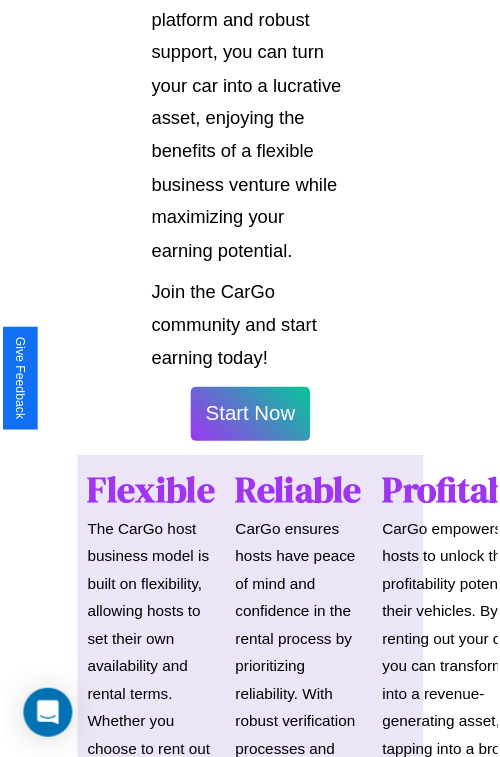 scroll, scrollTop: 1417, scrollLeft: 0, axis: vertical 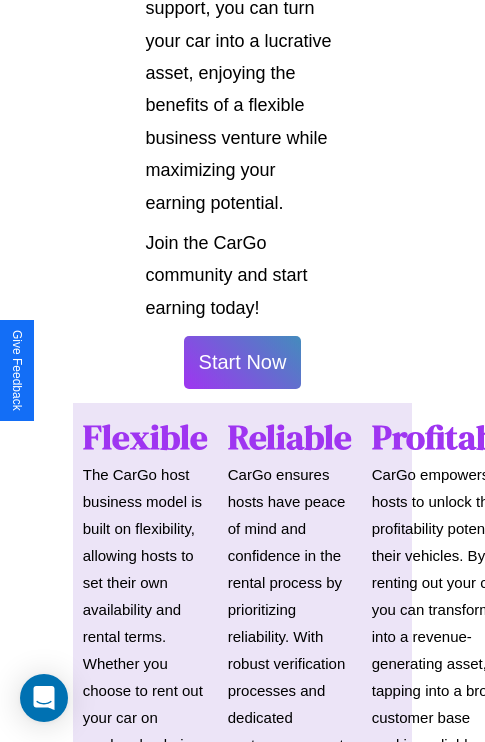 click on "Start Now" at bounding box center (243, 362) 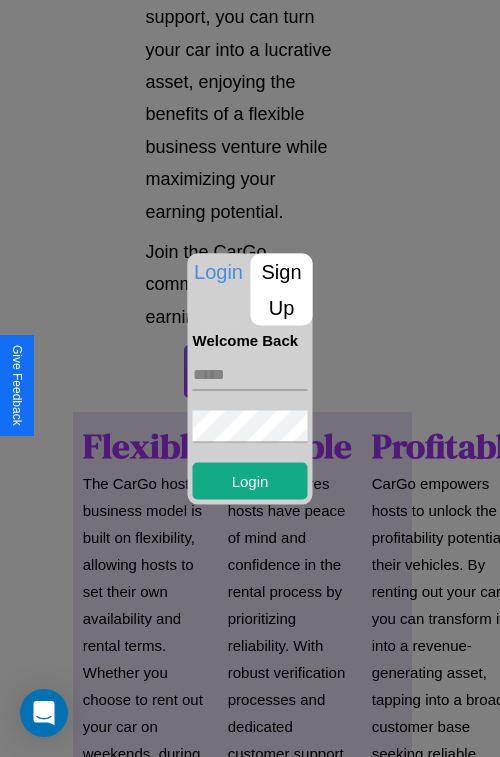 click at bounding box center [250, 374] 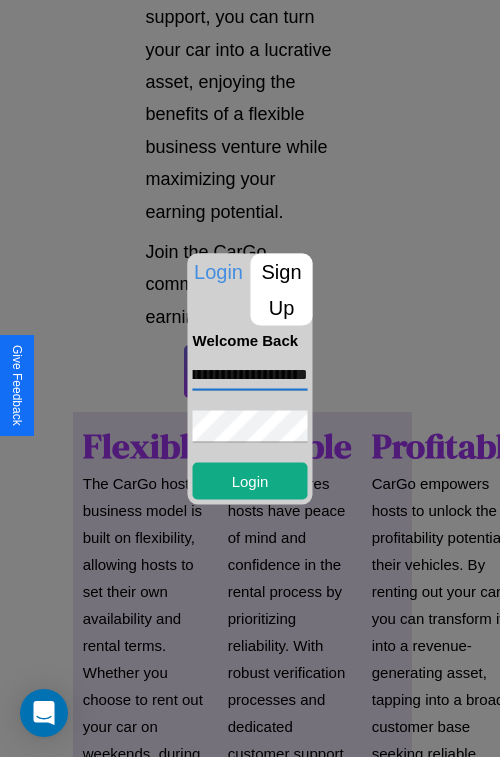 scroll, scrollTop: 0, scrollLeft: 92, axis: horizontal 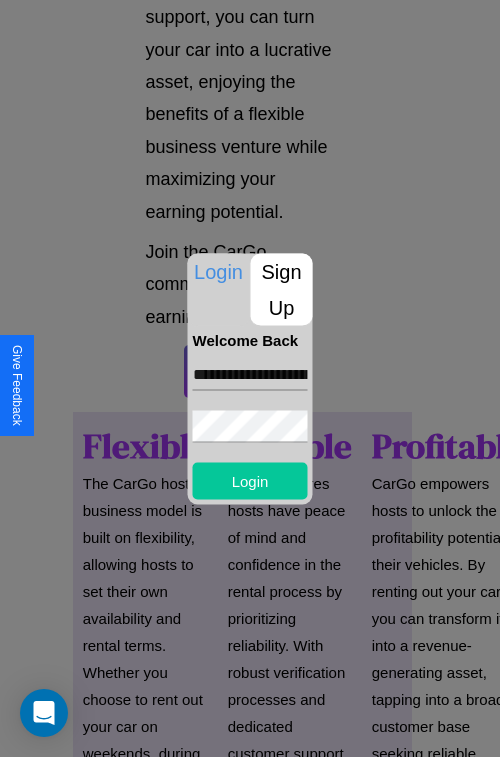 click on "Login" at bounding box center [250, 480] 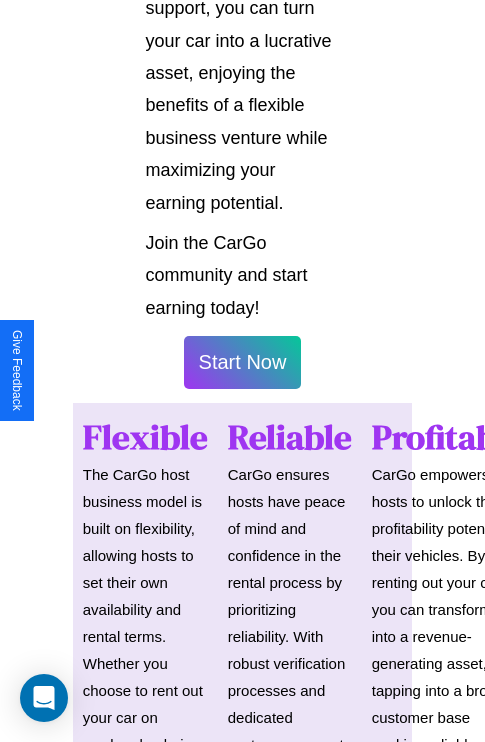 scroll, scrollTop: 1419, scrollLeft: 0, axis: vertical 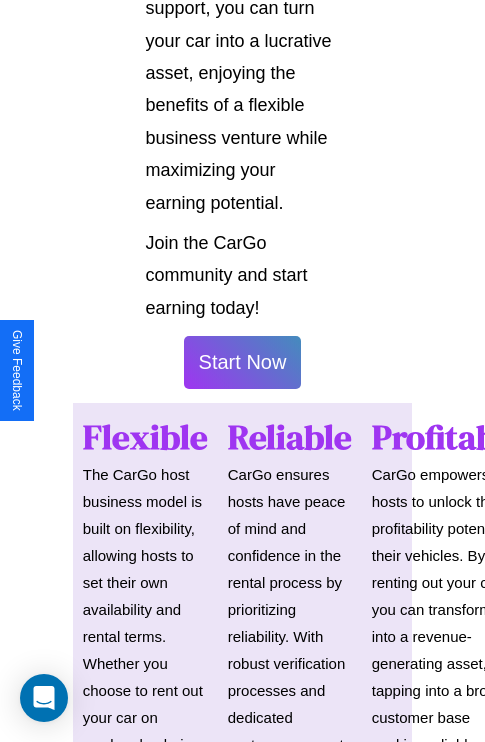 click on "Start Now" at bounding box center [243, 362] 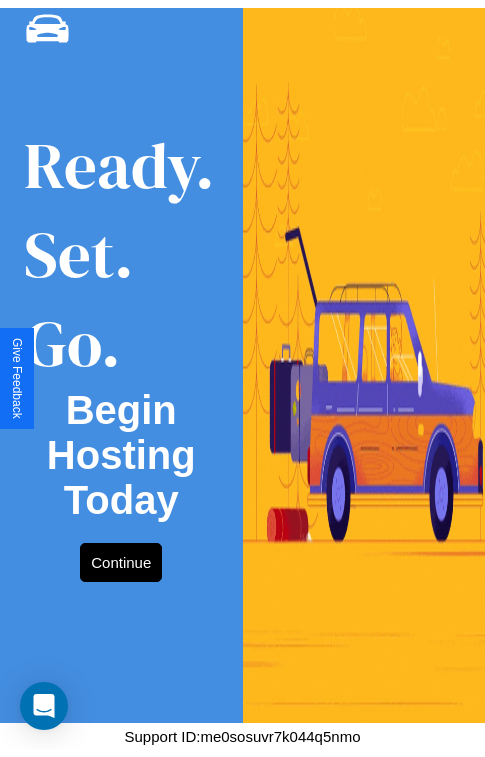 scroll, scrollTop: 0, scrollLeft: 0, axis: both 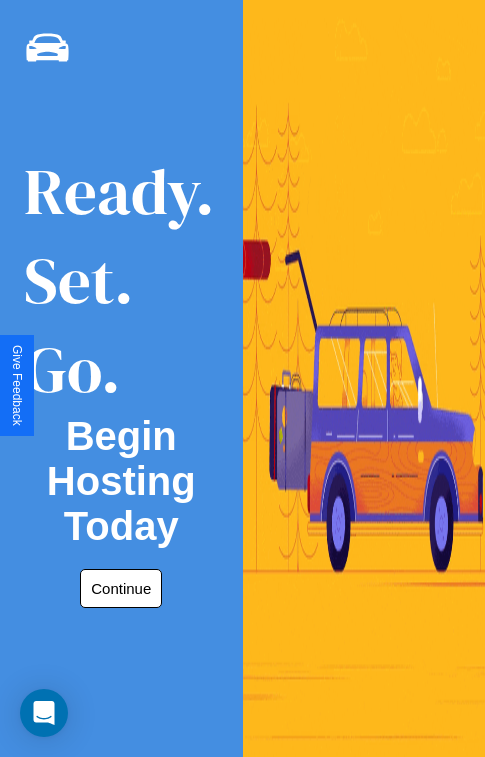 click on "Continue" at bounding box center [121, 588] 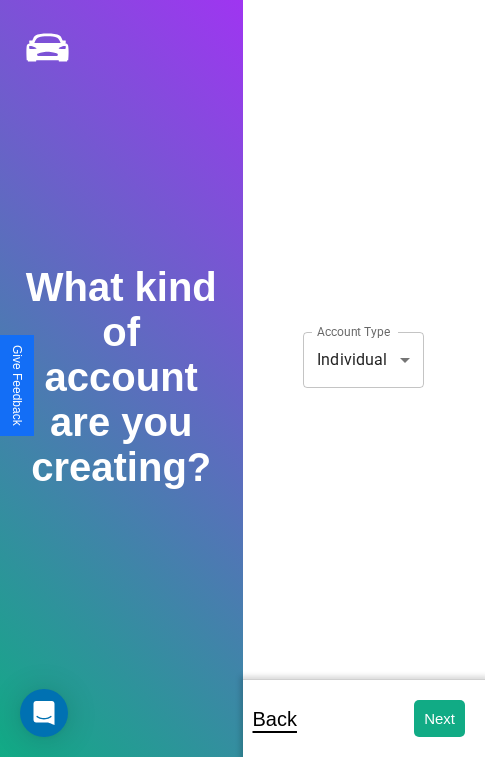 click on "**********" at bounding box center [242, 392] 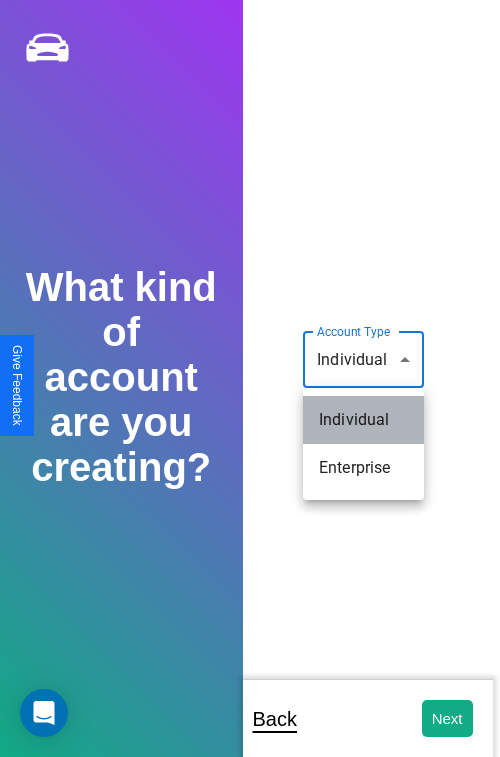 click on "Individual" at bounding box center (363, 420) 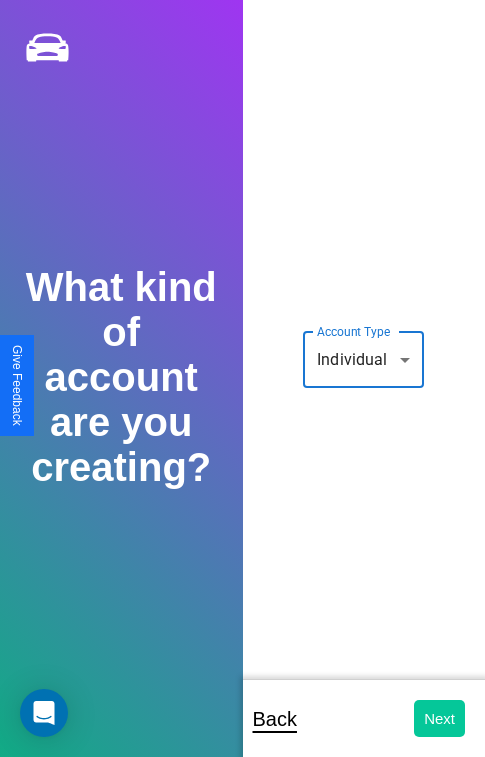 click on "Next" at bounding box center (439, 718) 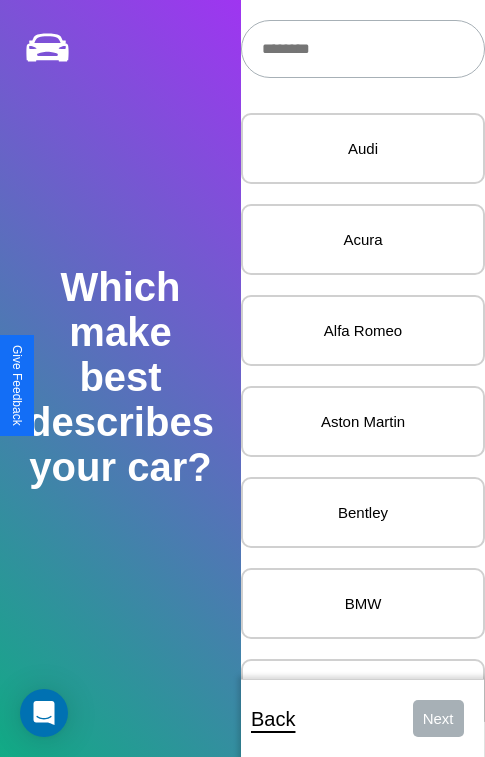 scroll, scrollTop: 24, scrollLeft: 0, axis: vertical 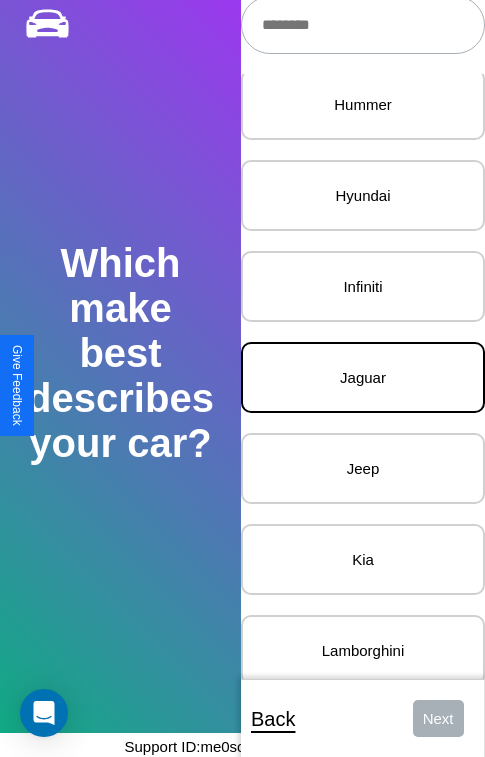 click on "Jaguar" at bounding box center [363, 377] 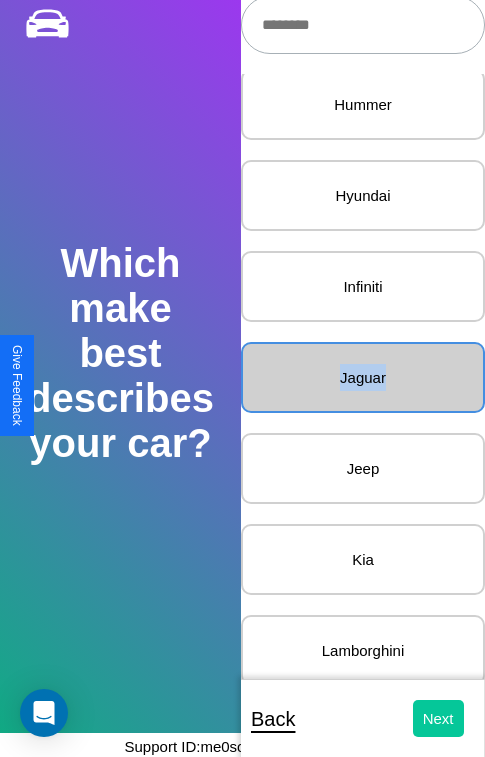 click on "Next" at bounding box center (438, 718) 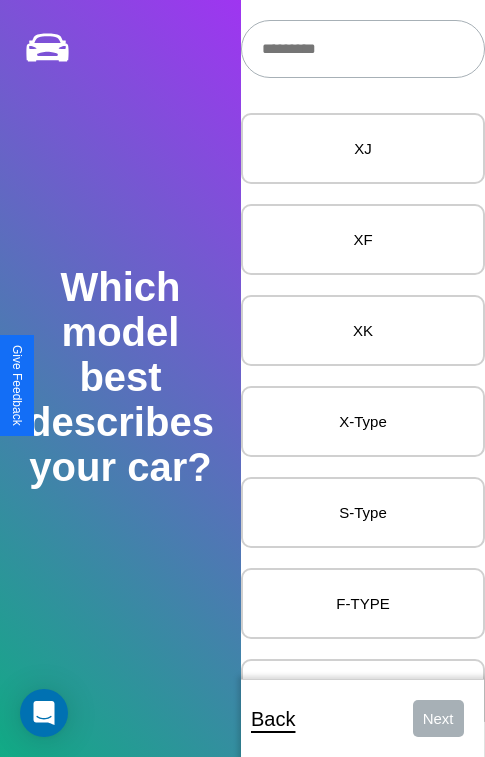 scroll, scrollTop: 27, scrollLeft: 0, axis: vertical 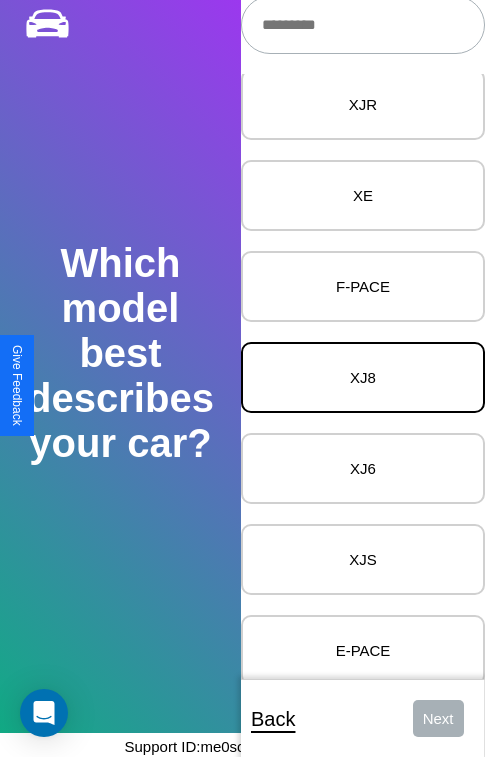 click on "XJ8" at bounding box center (363, 377) 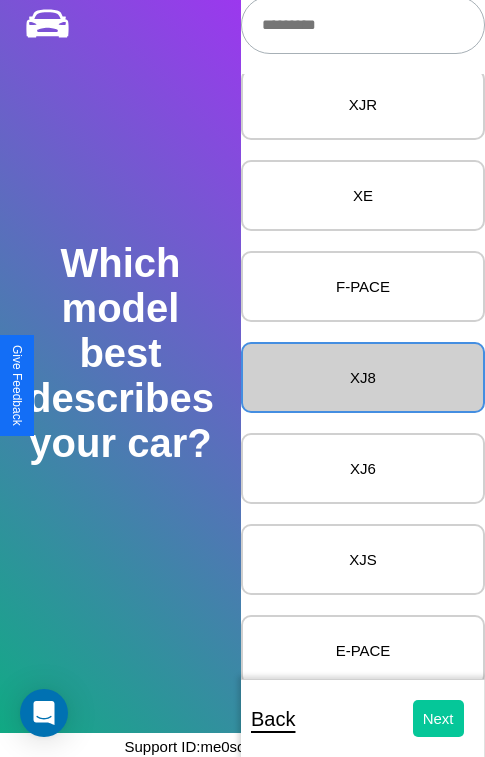 scroll, scrollTop: 0, scrollLeft: 0, axis: both 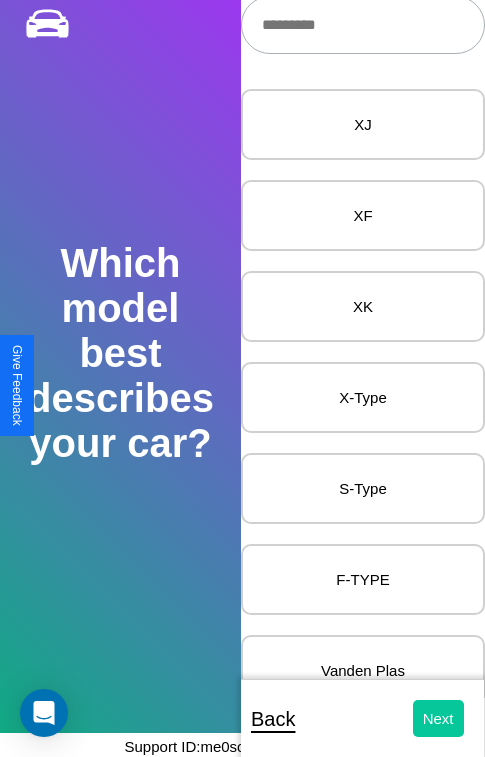 click on "Next" at bounding box center (438, 718) 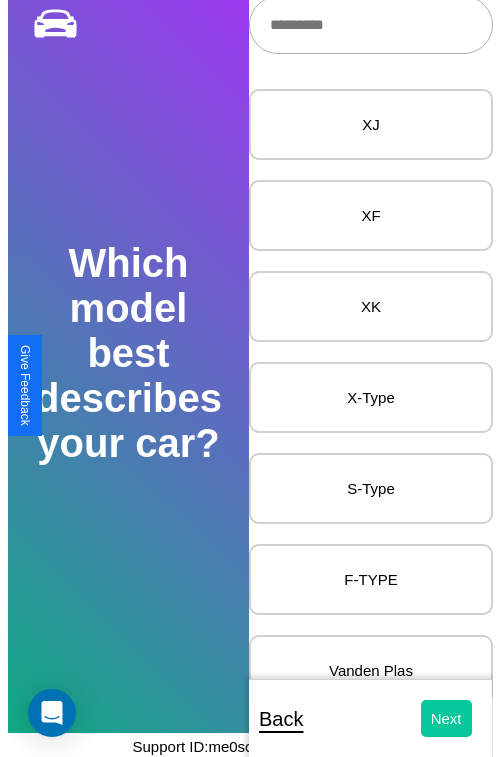 scroll, scrollTop: 0, scrollLeft: 0, axis: both 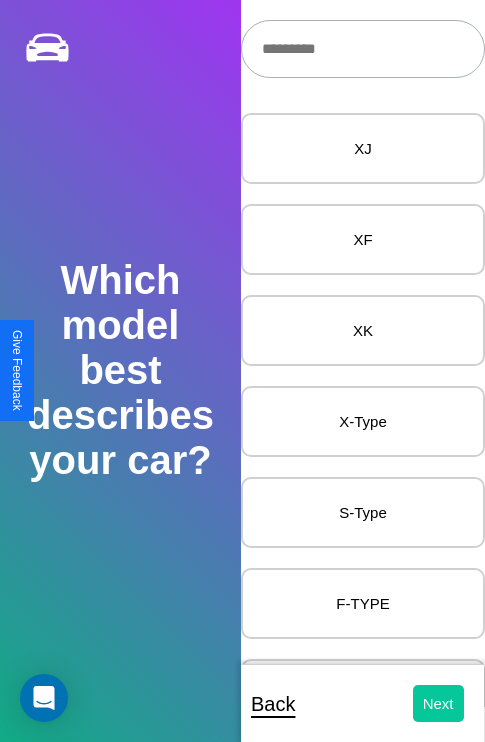 select on "*****" 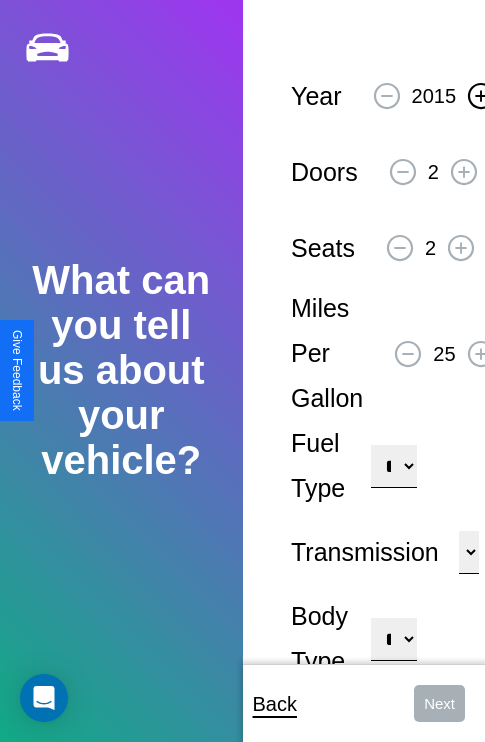 click 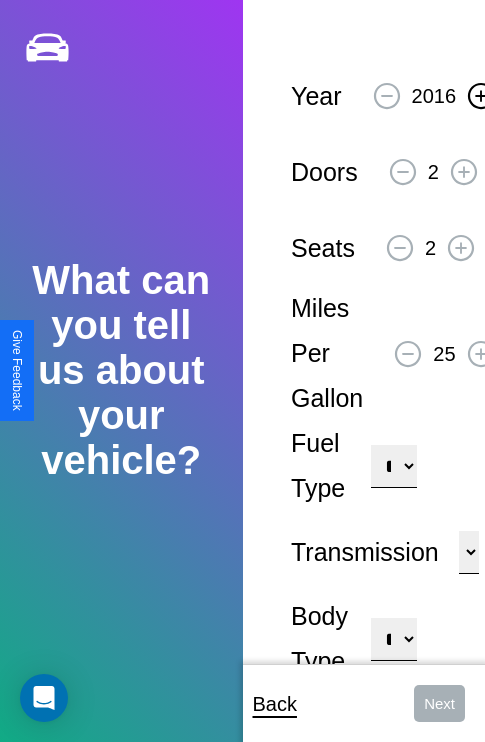 click 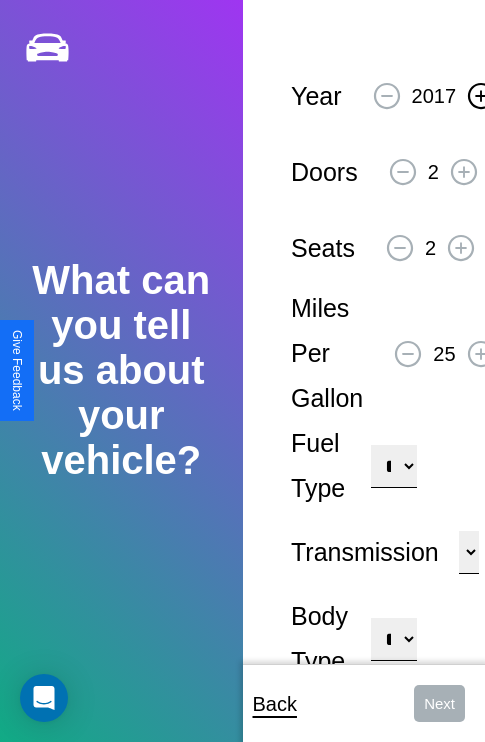 click 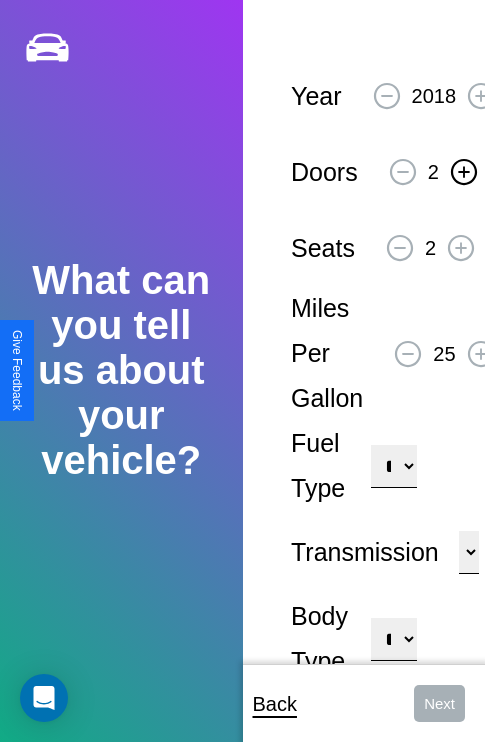 click 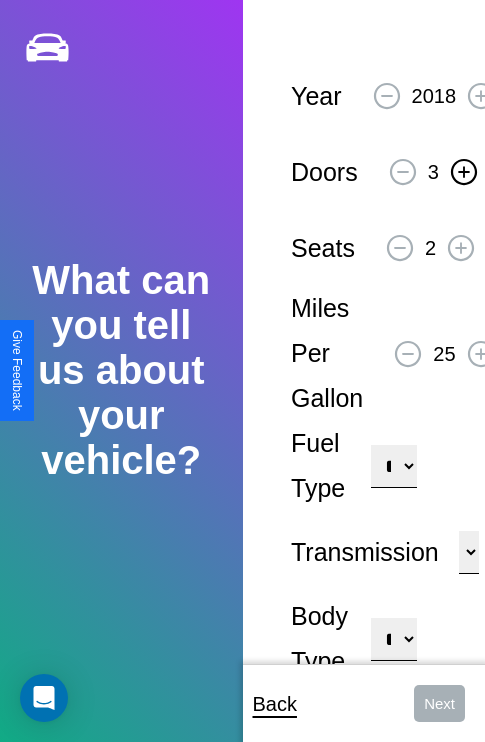 click 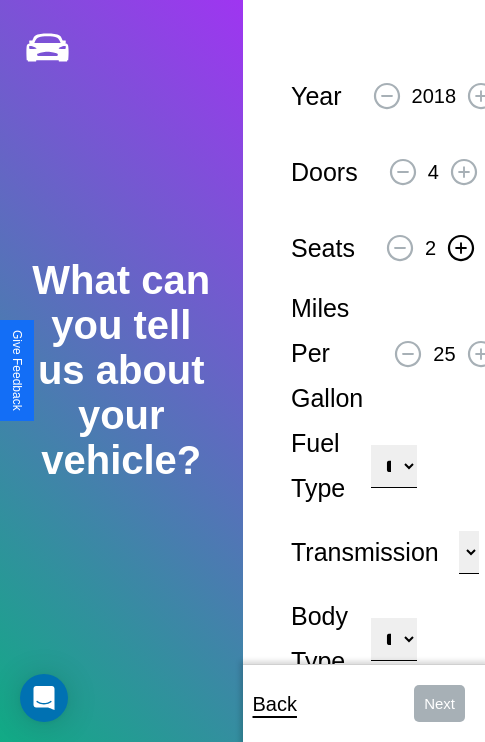 click 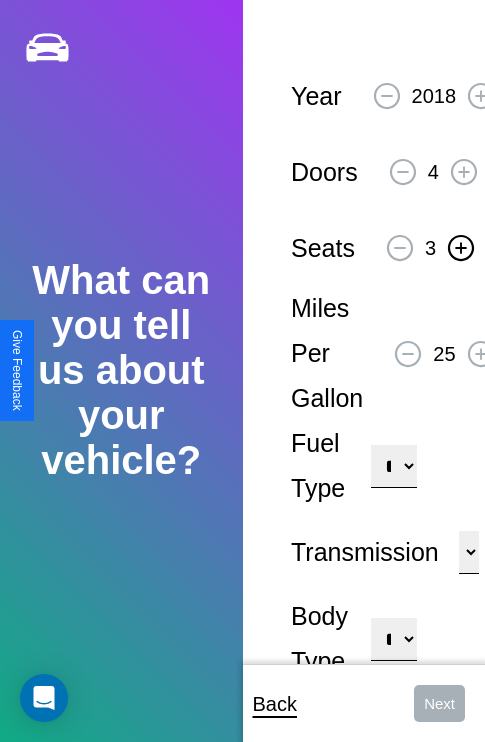 click 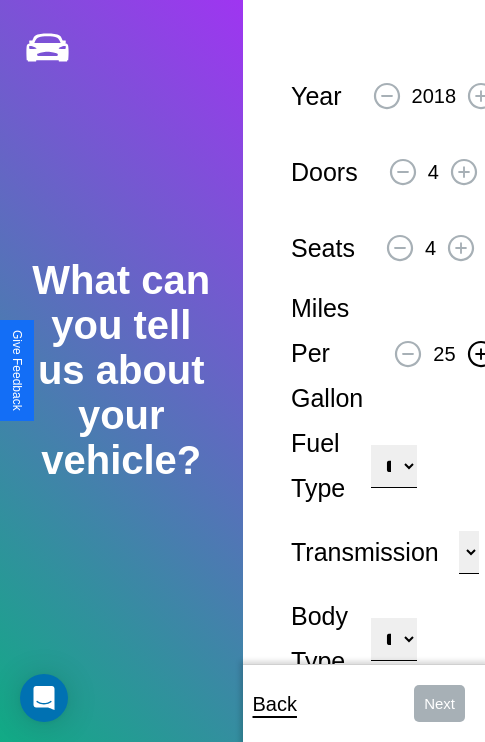 click 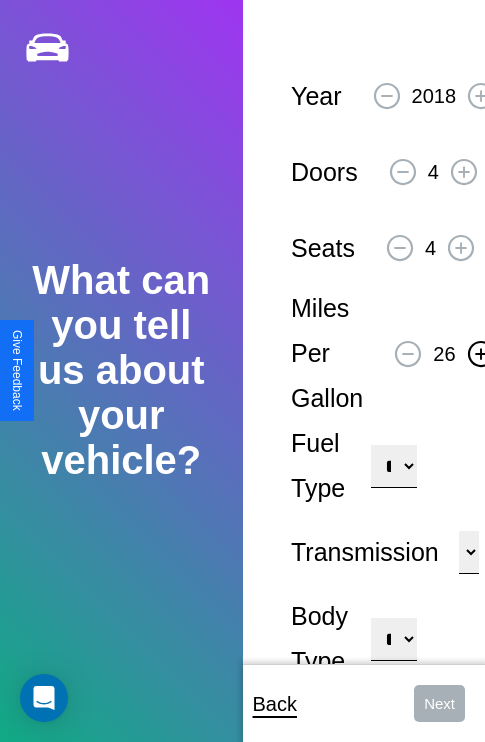 click 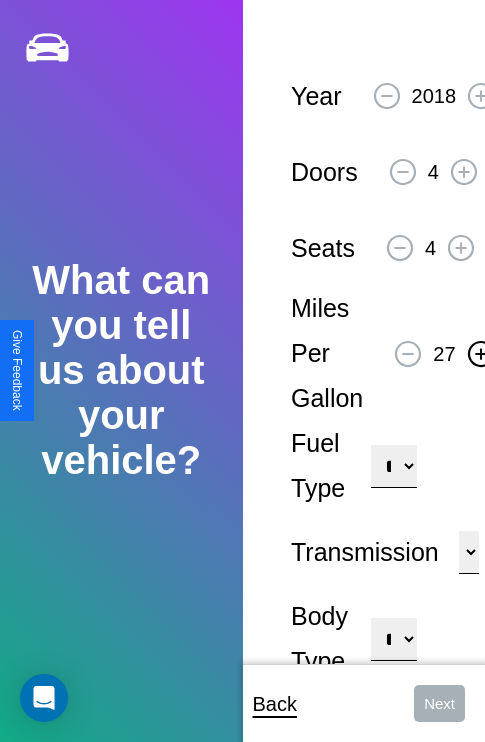 click 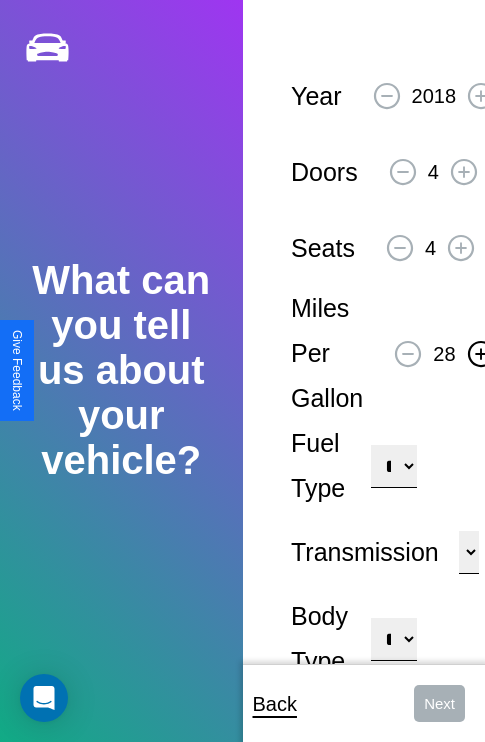 click 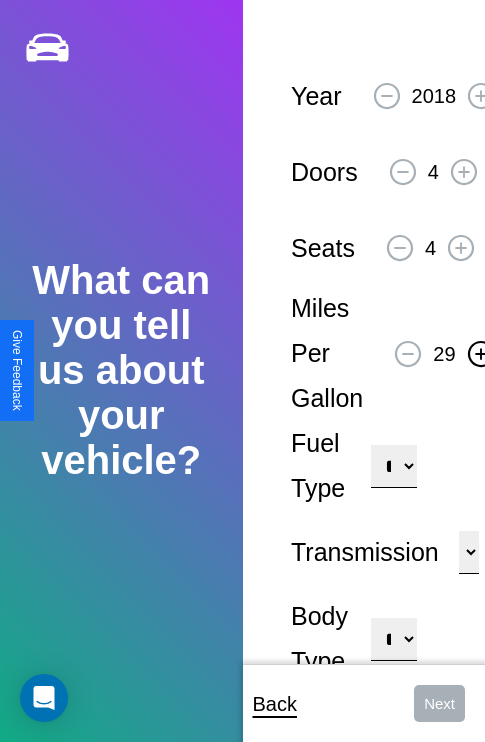 click 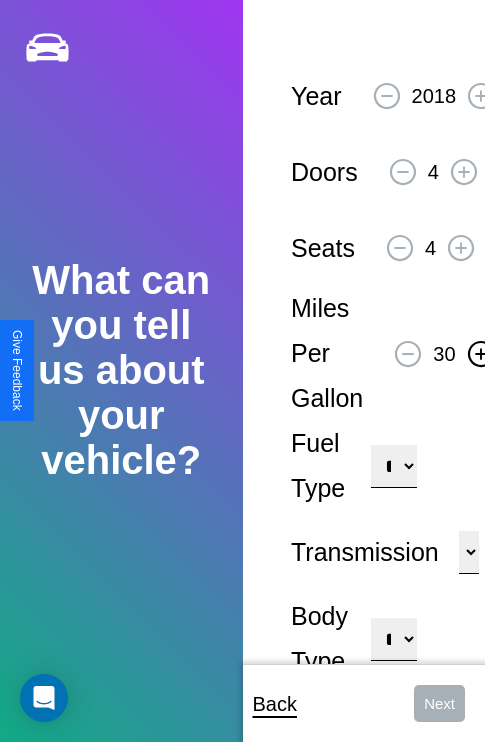 click on "**********" at bounding box center (393, 466) 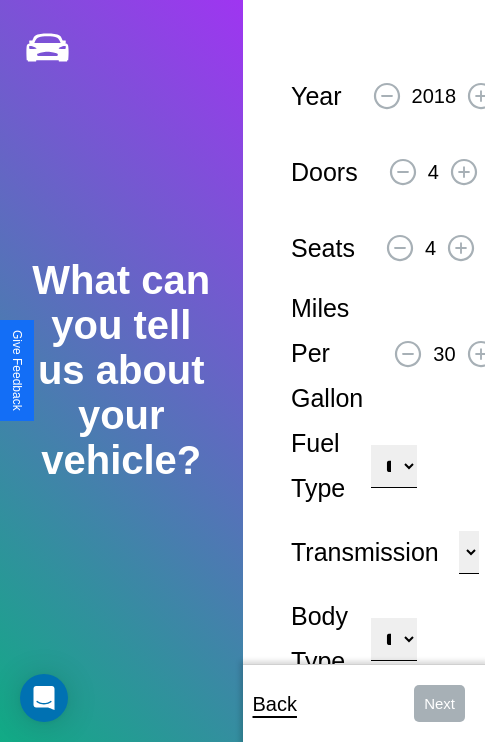 select on "***" 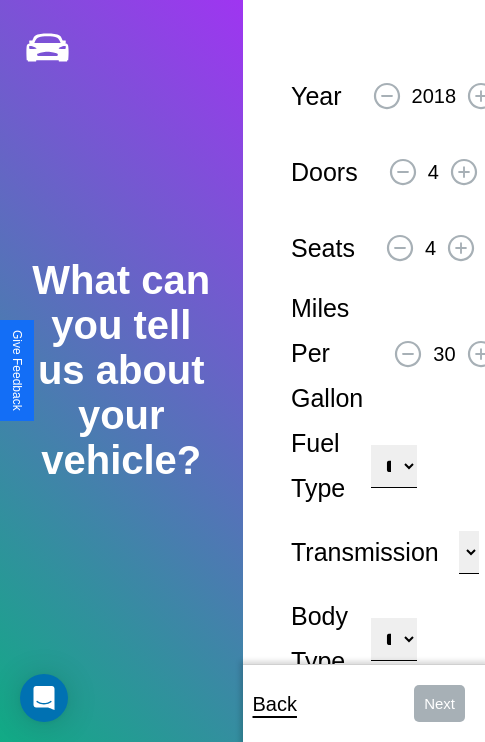click on "****** ********* ******" at bounding box center [469, 552] 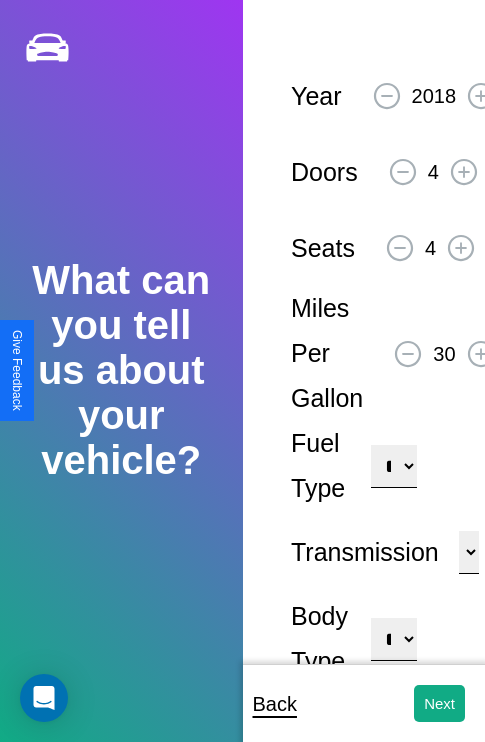 click on "**********" at bounding box center [393, 639] 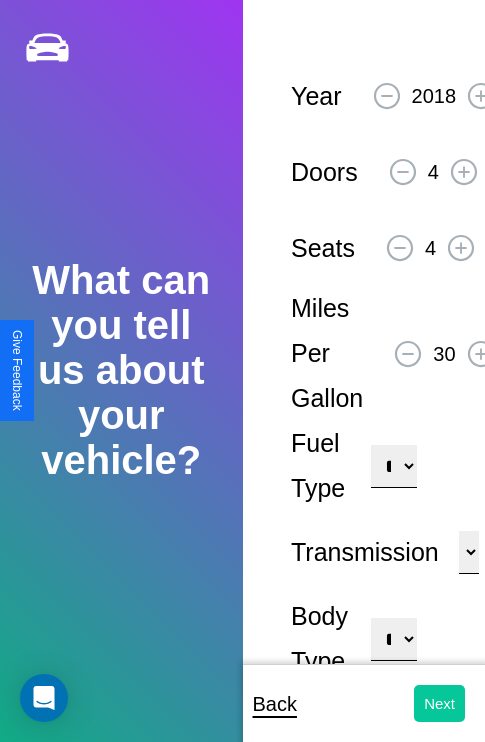 click on "Next" at bounding box center (439, 703) 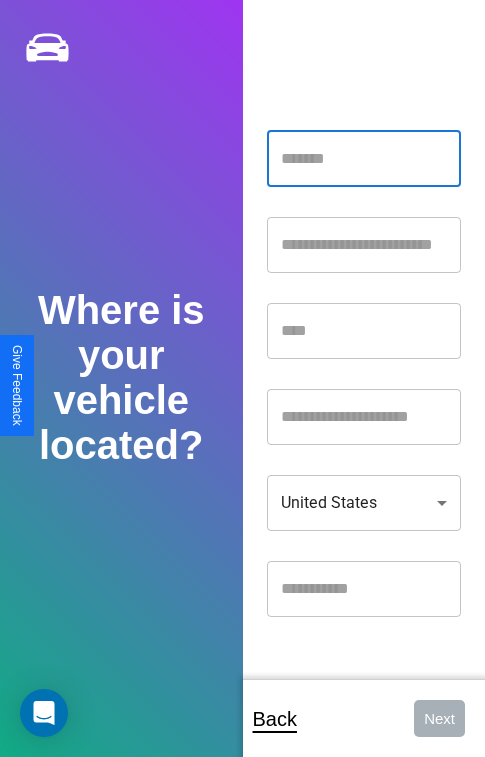 click at bounding box center (364, 159) 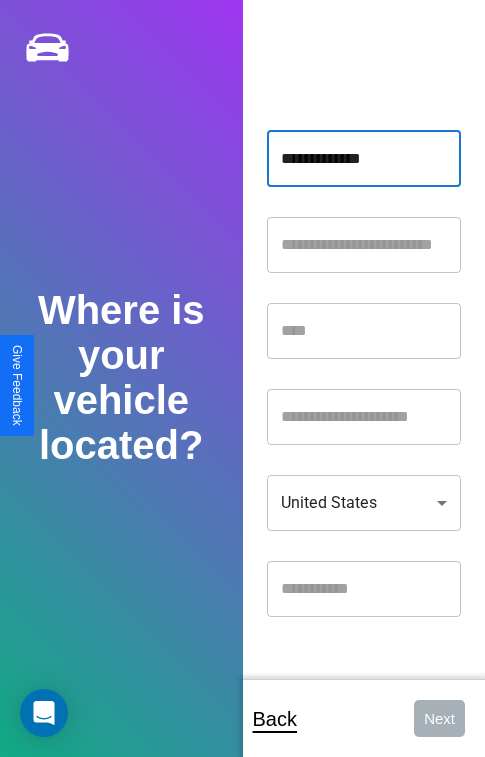 type on "**********" 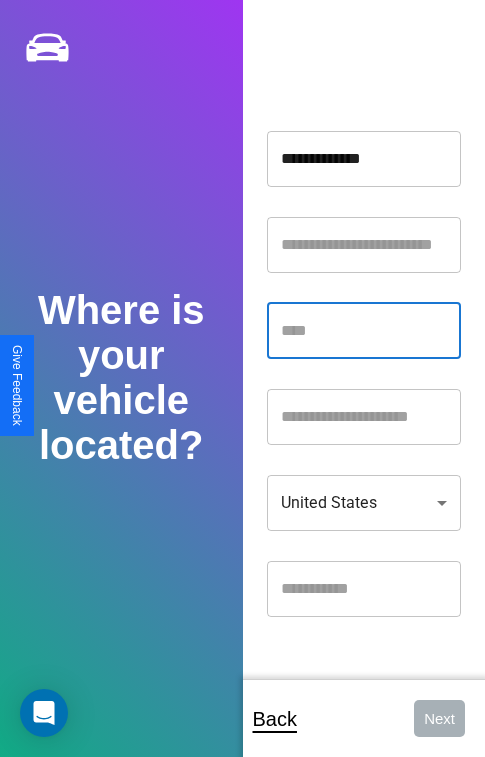 click at bounding box center (364, 331) 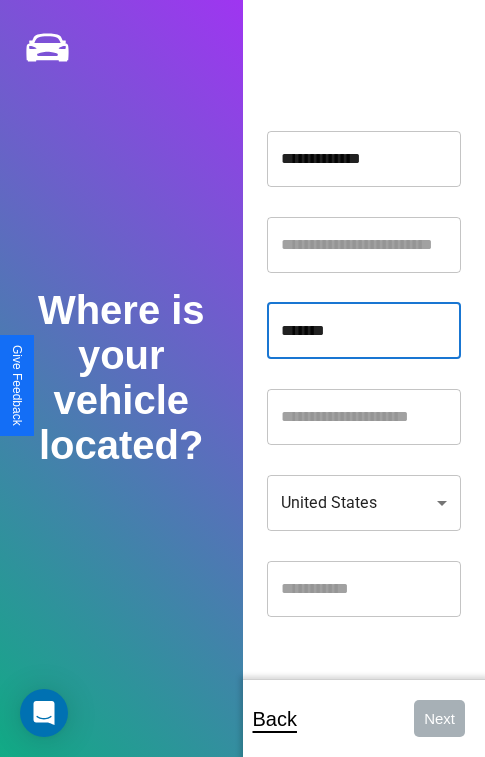 type on "*******" 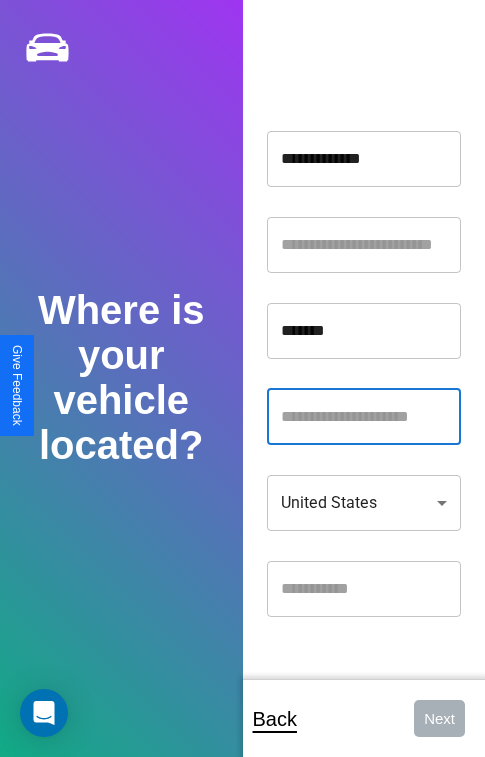 click at bounding box center [364, 417] 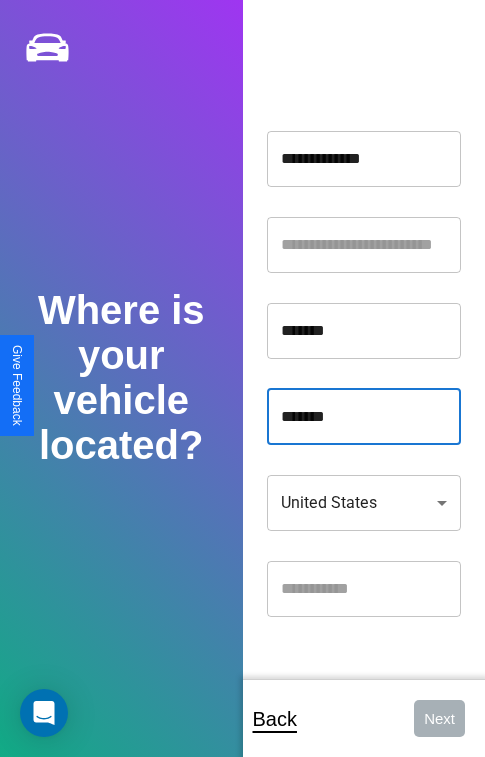 type on "*******" 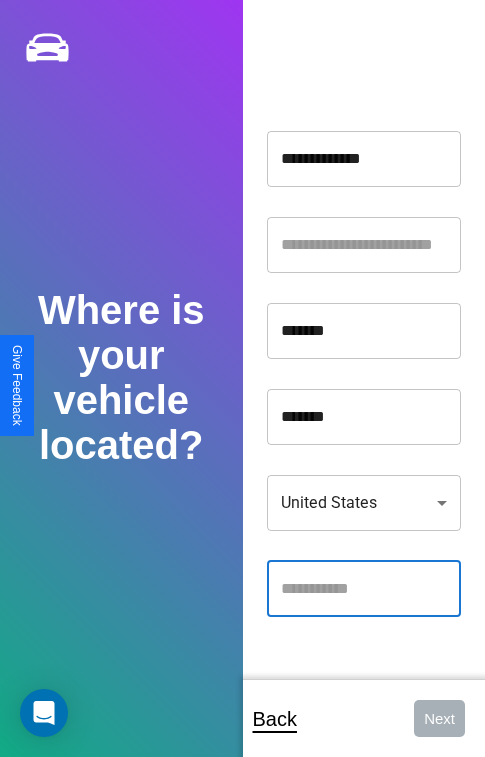 click at bounding box center (364, 589) 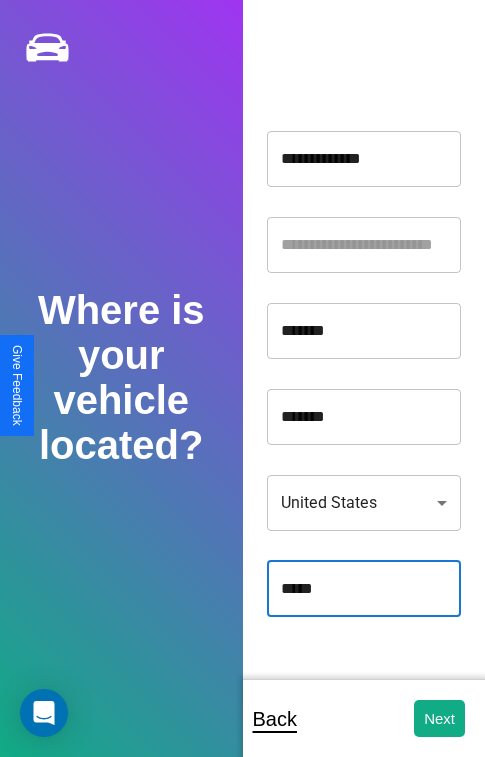 type on "*****" 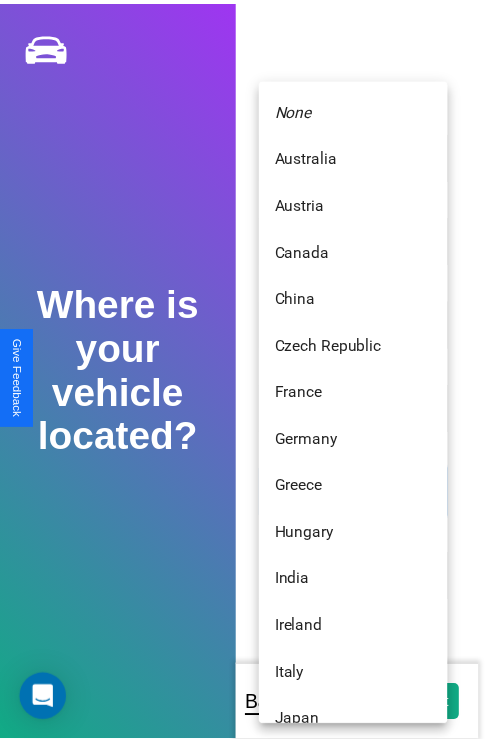 scroll, scrollTop: 459, scrollLeft: 0, axis: vertical 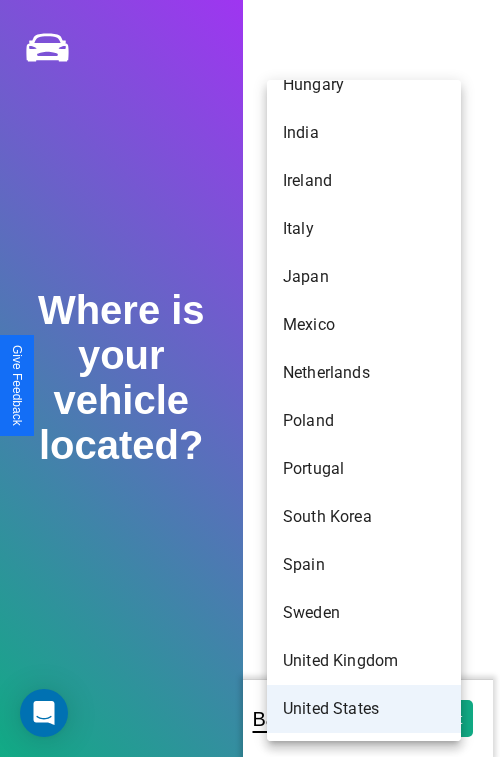 click on "United States" at bounding box center (364, 709) 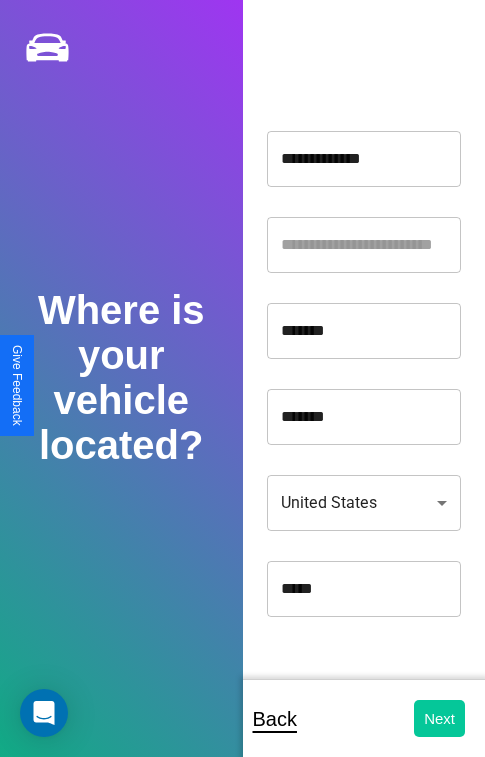 click on "Next" at bounding box center (439, 718) 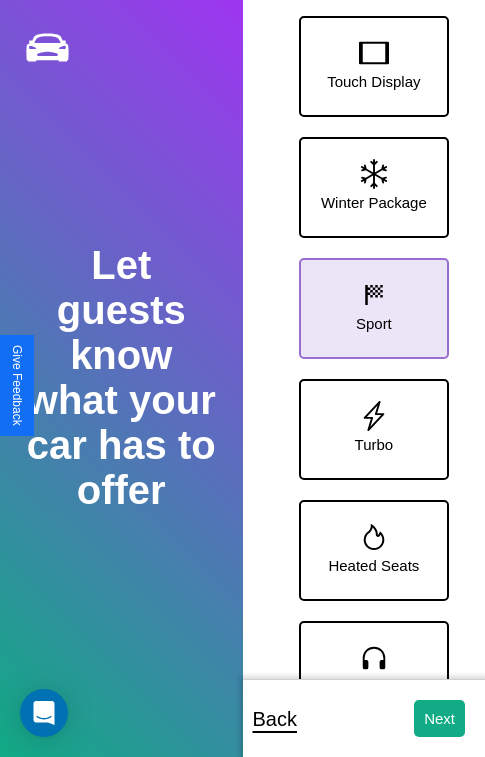click 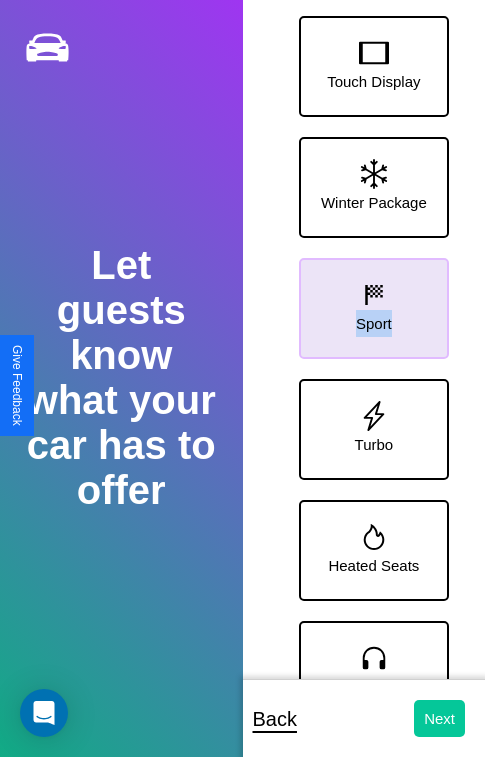 click on "Next" at bounding box center (439, 718) 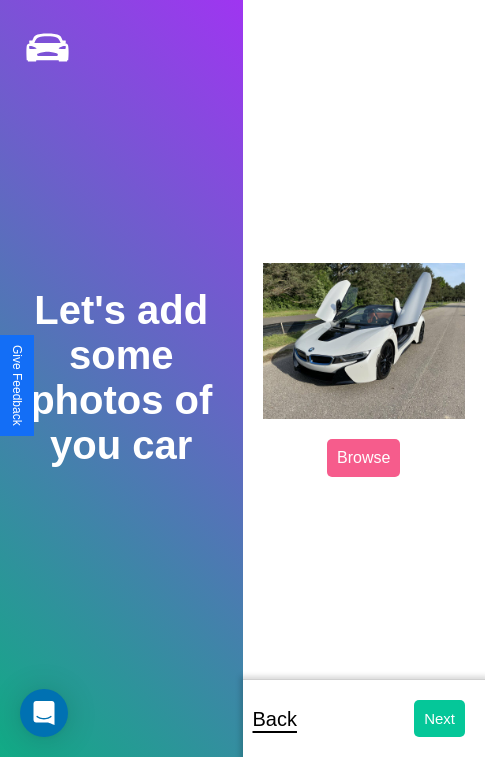 click on "Next" at bounding box center [439, 718] 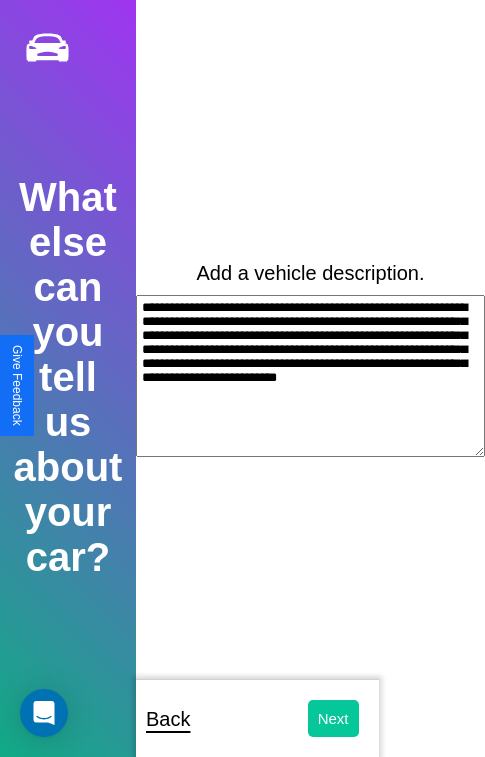 type on "**********" 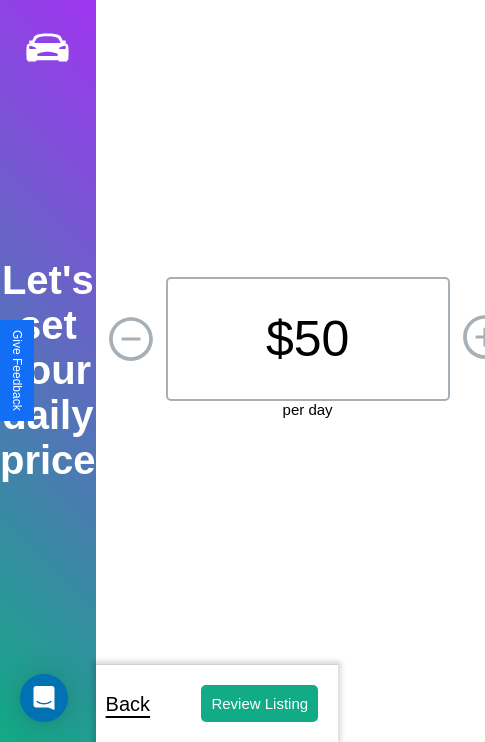 click on "$ 50" at bounding box center (308, 339) 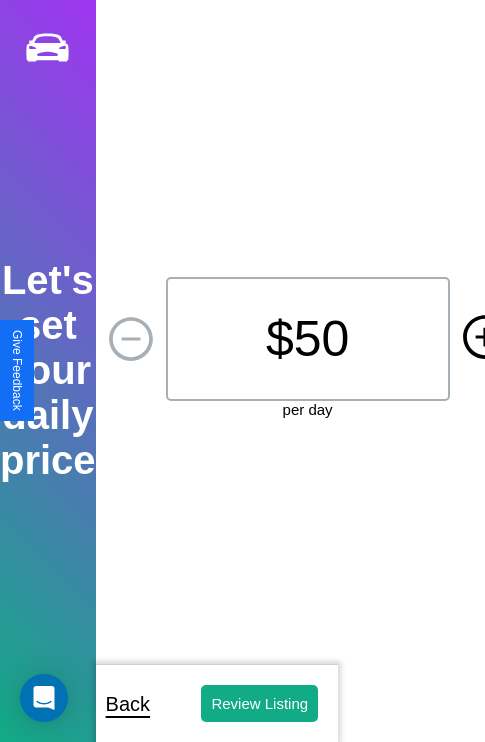 click 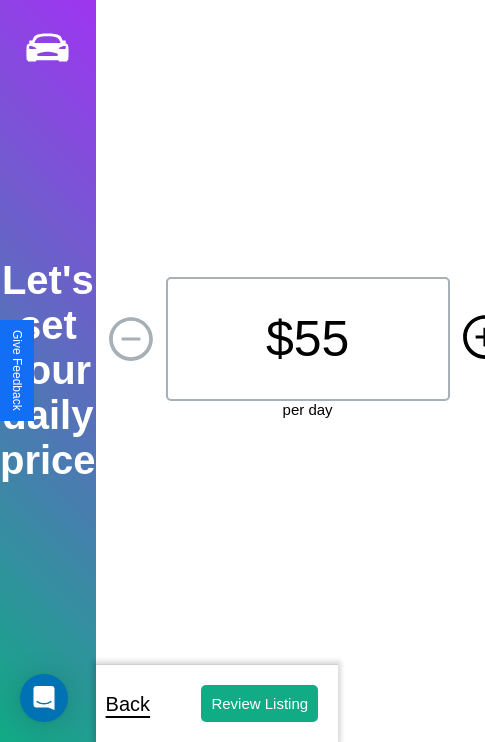 click 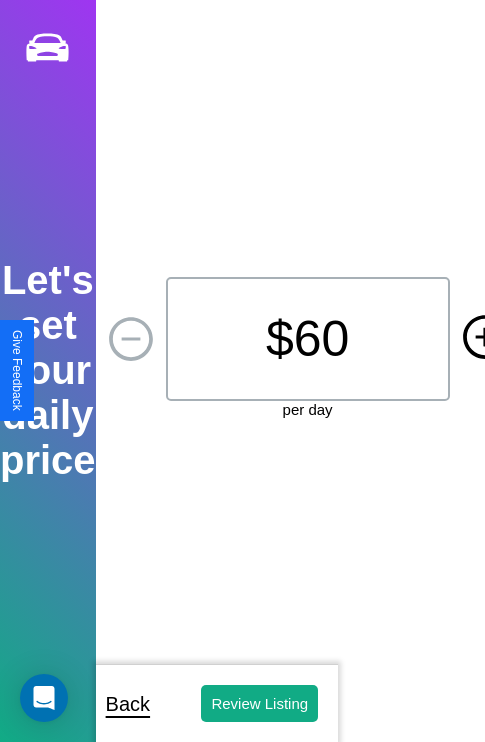 click 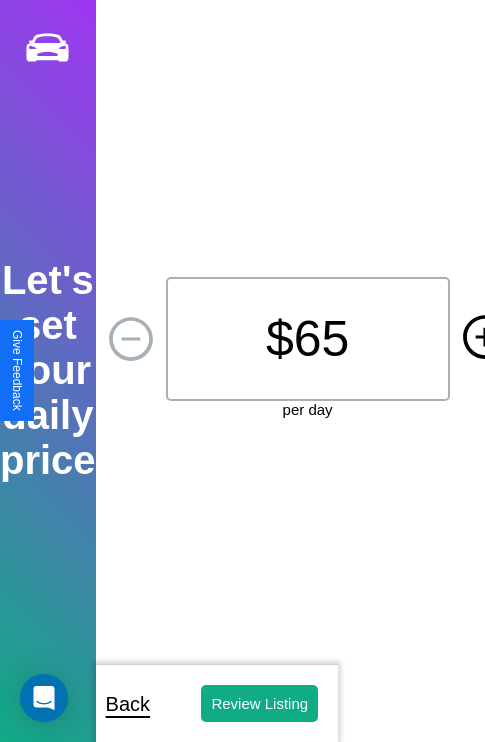 click 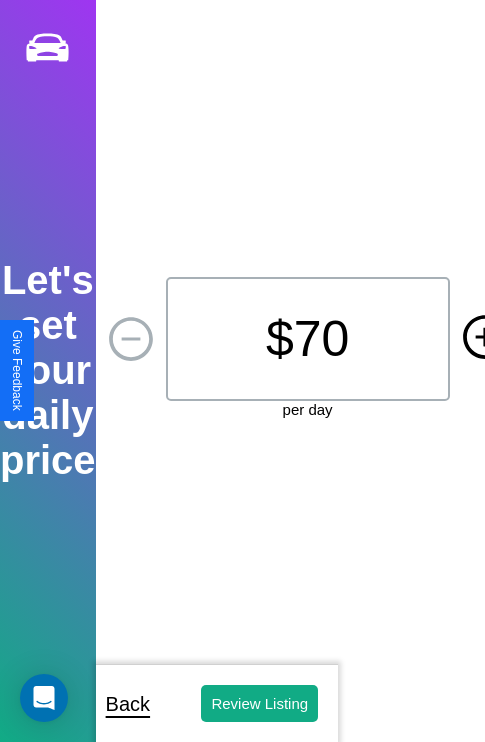 click 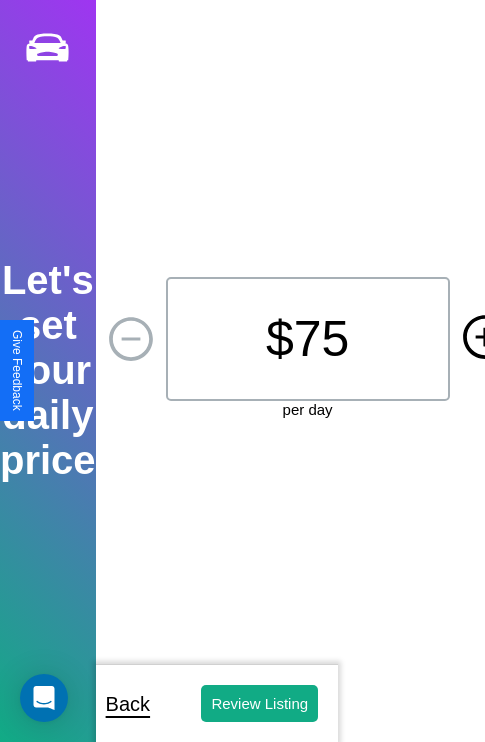 click 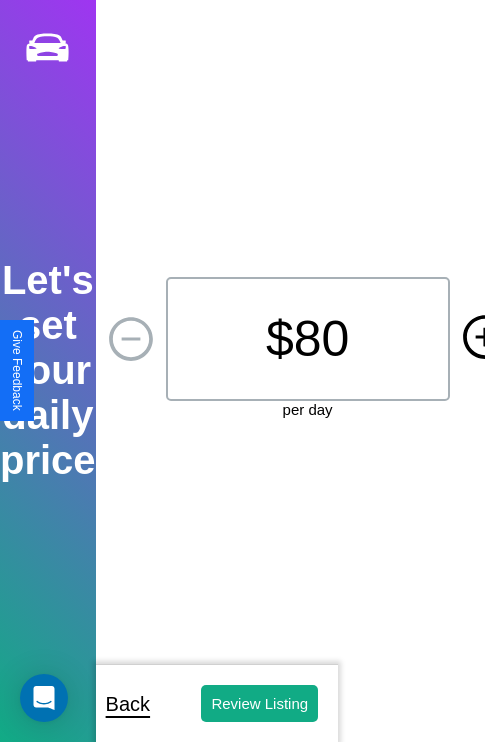 click 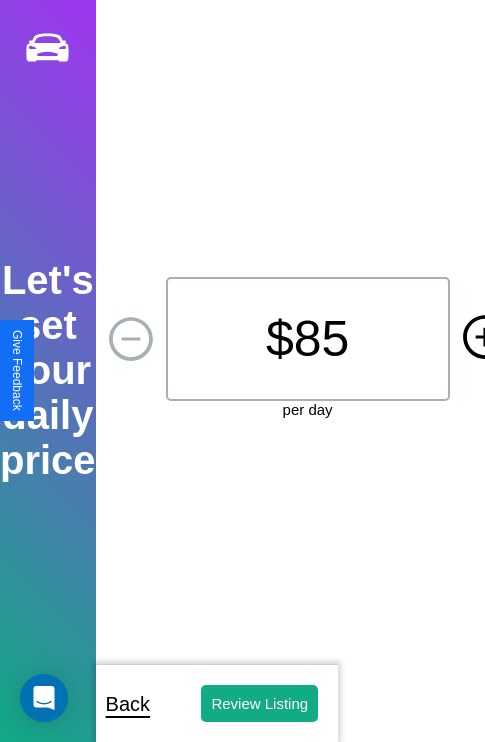 click 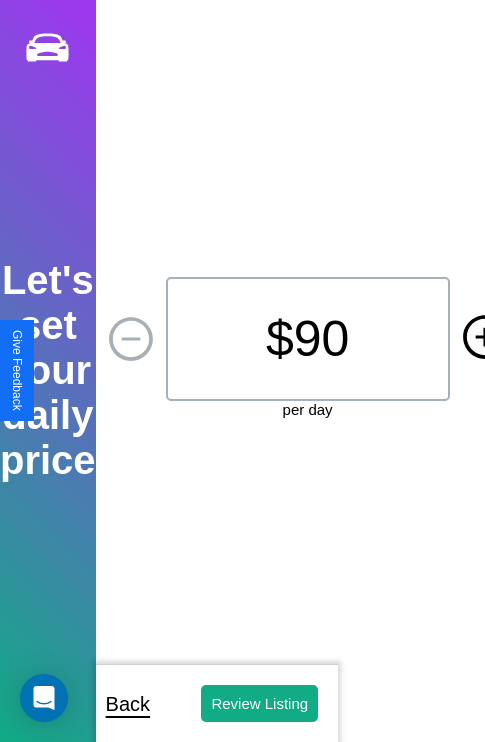 click 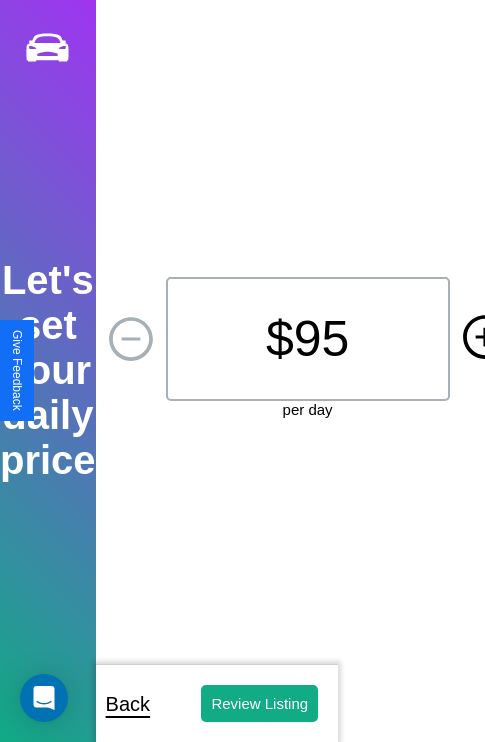 click 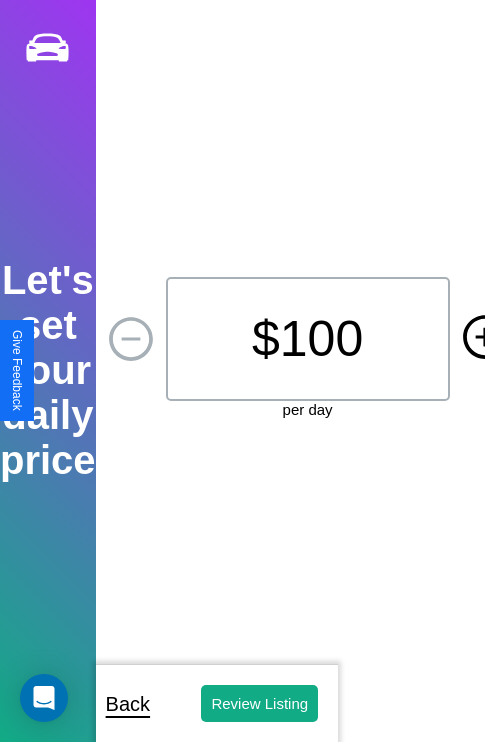 click 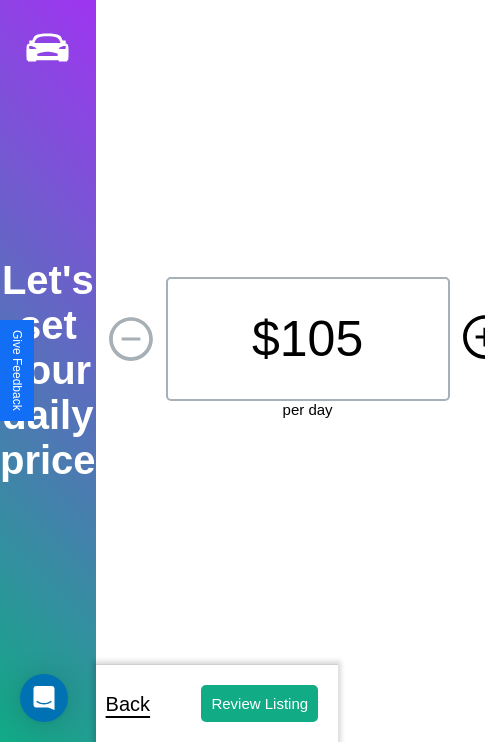 click 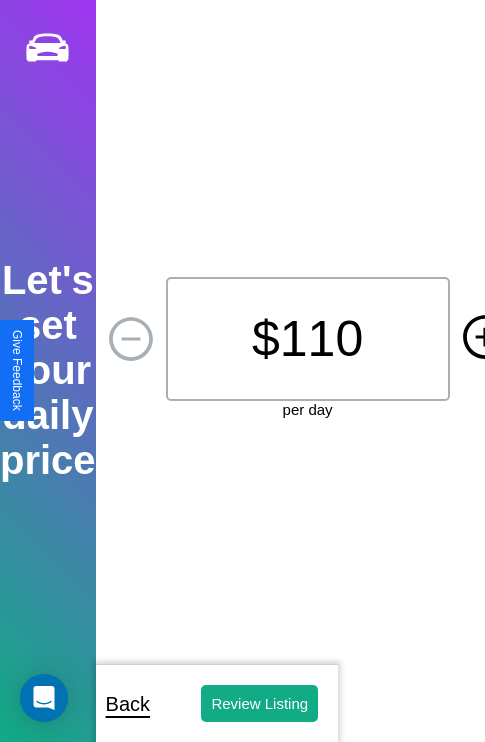 click 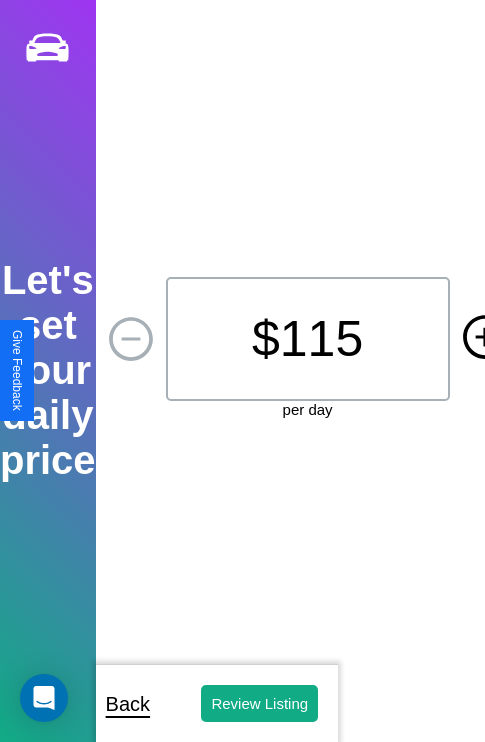 click 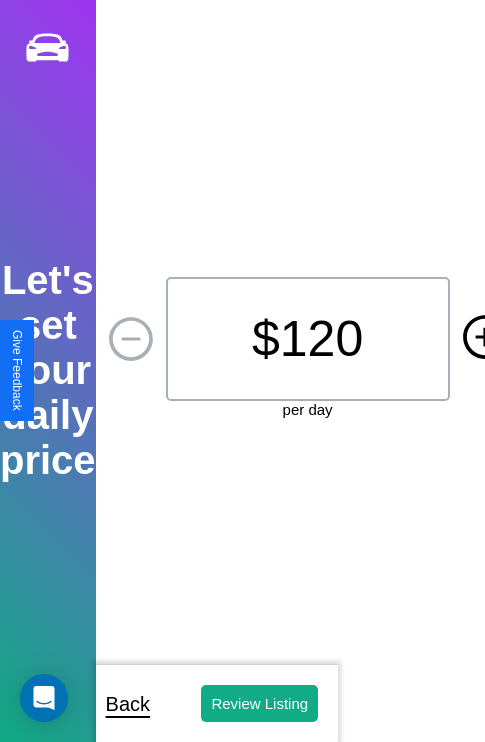 click 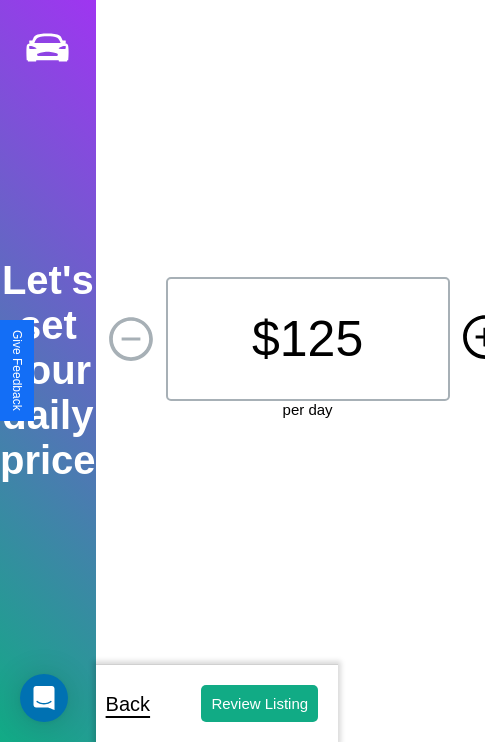 click 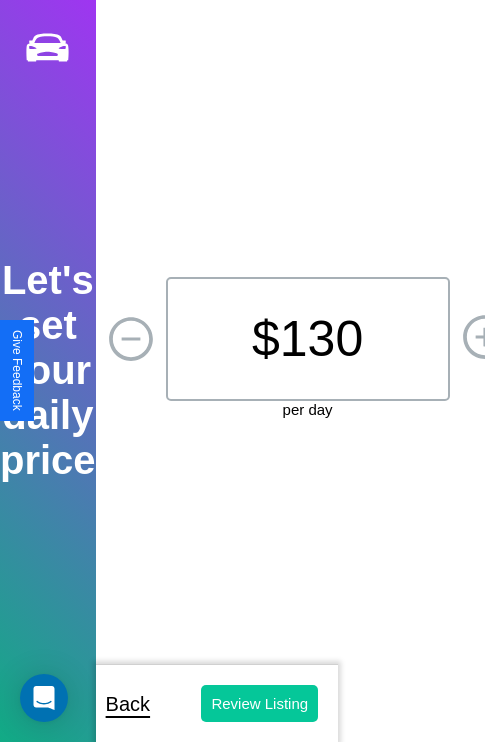 click on "Review Listing" at bounding box center (259, 703) 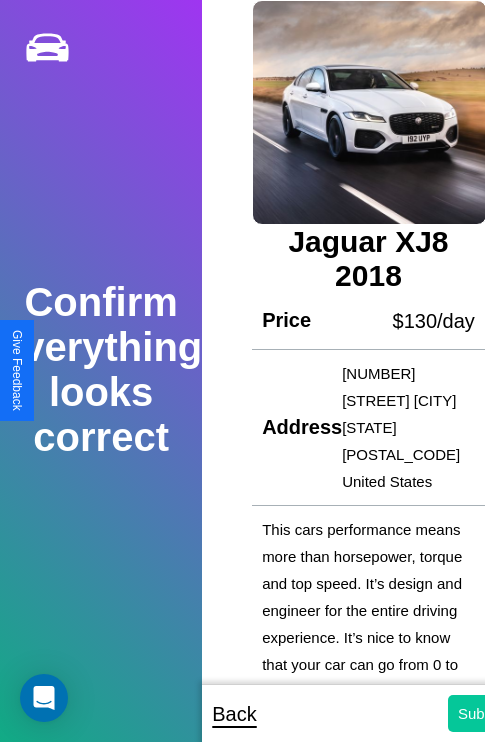 click on "Submit" at bounding box center [481, 713] 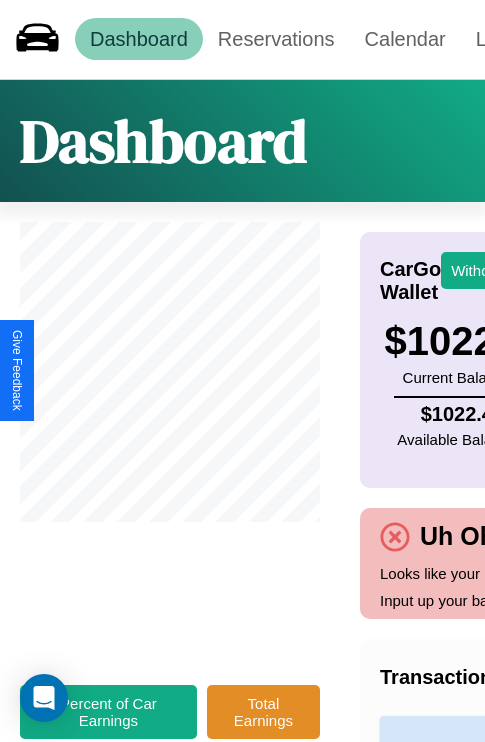 scroll, scrollTop: 0, scrollLeft: 243, axis: horizontal 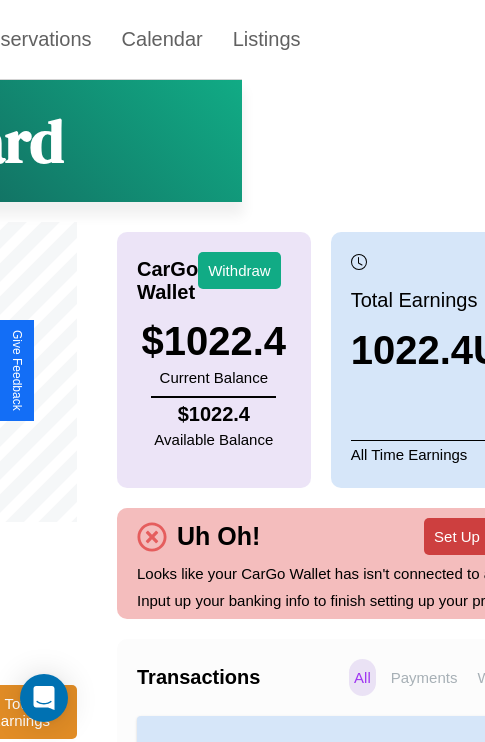 click on "Set Up Bank Info" at bounding box center (490, 536) 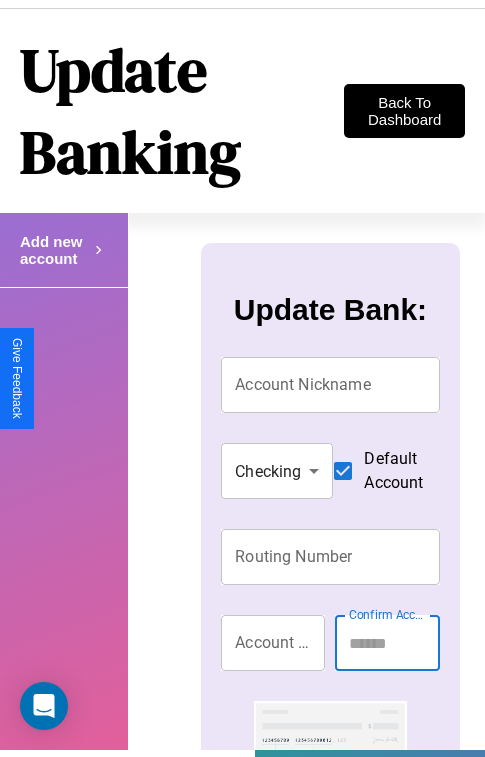 scroll, scrollTop: 0, scrollLeft: 0, axis: both 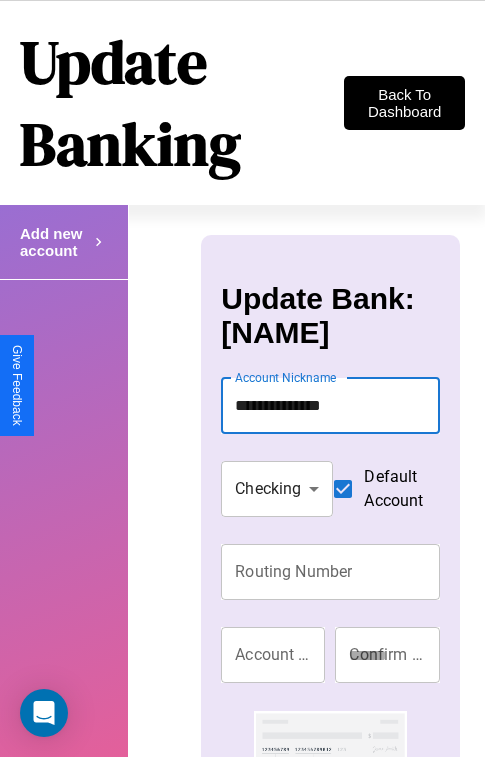 type on "**********" 